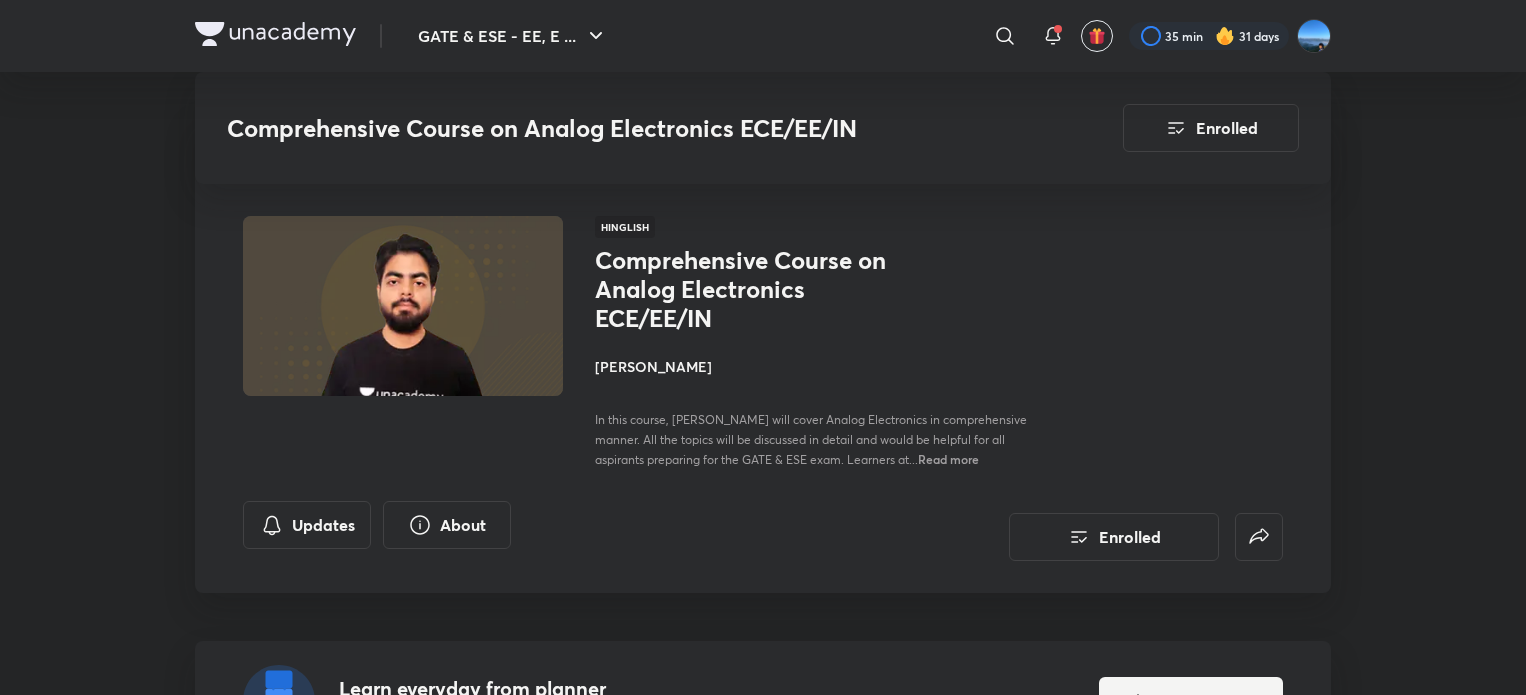 scroll, scrollTop: 3995, scrollLeft: 0, axis: vertical 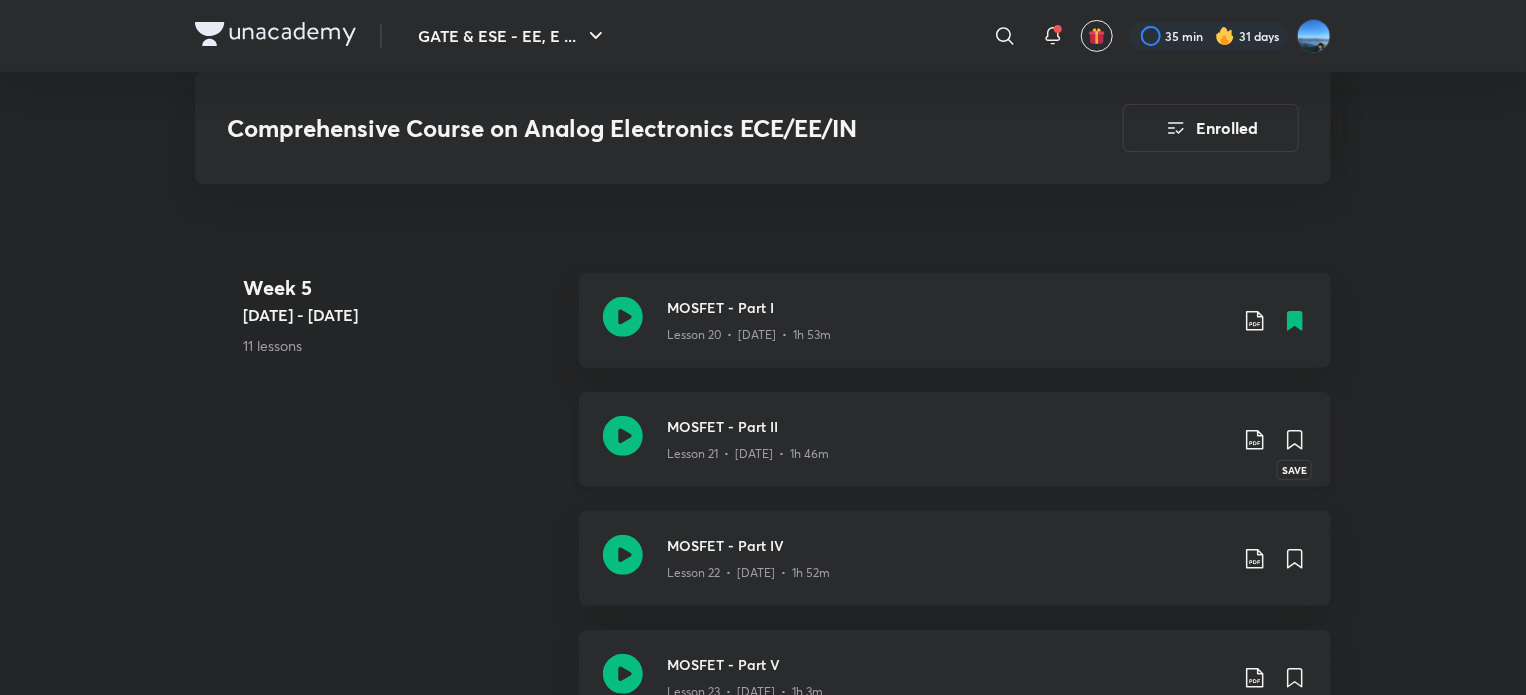click 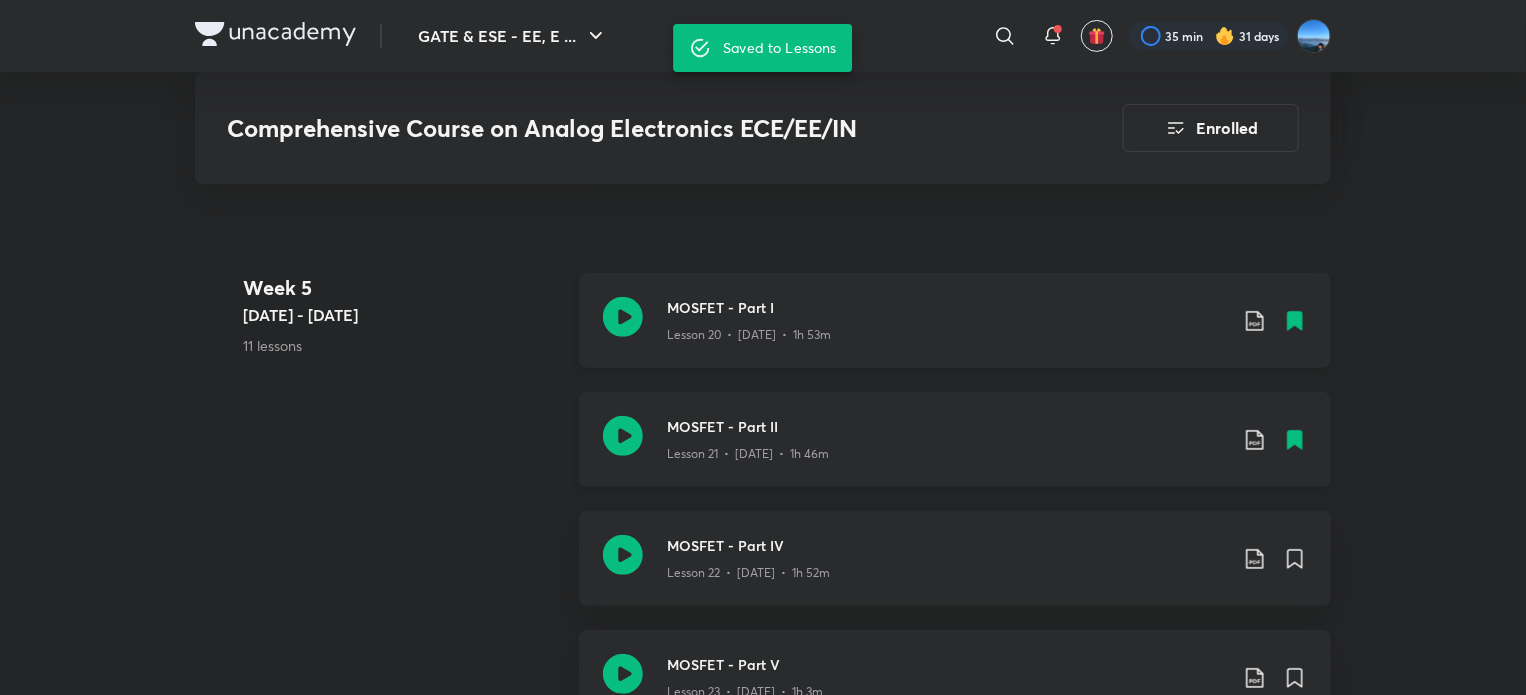 click 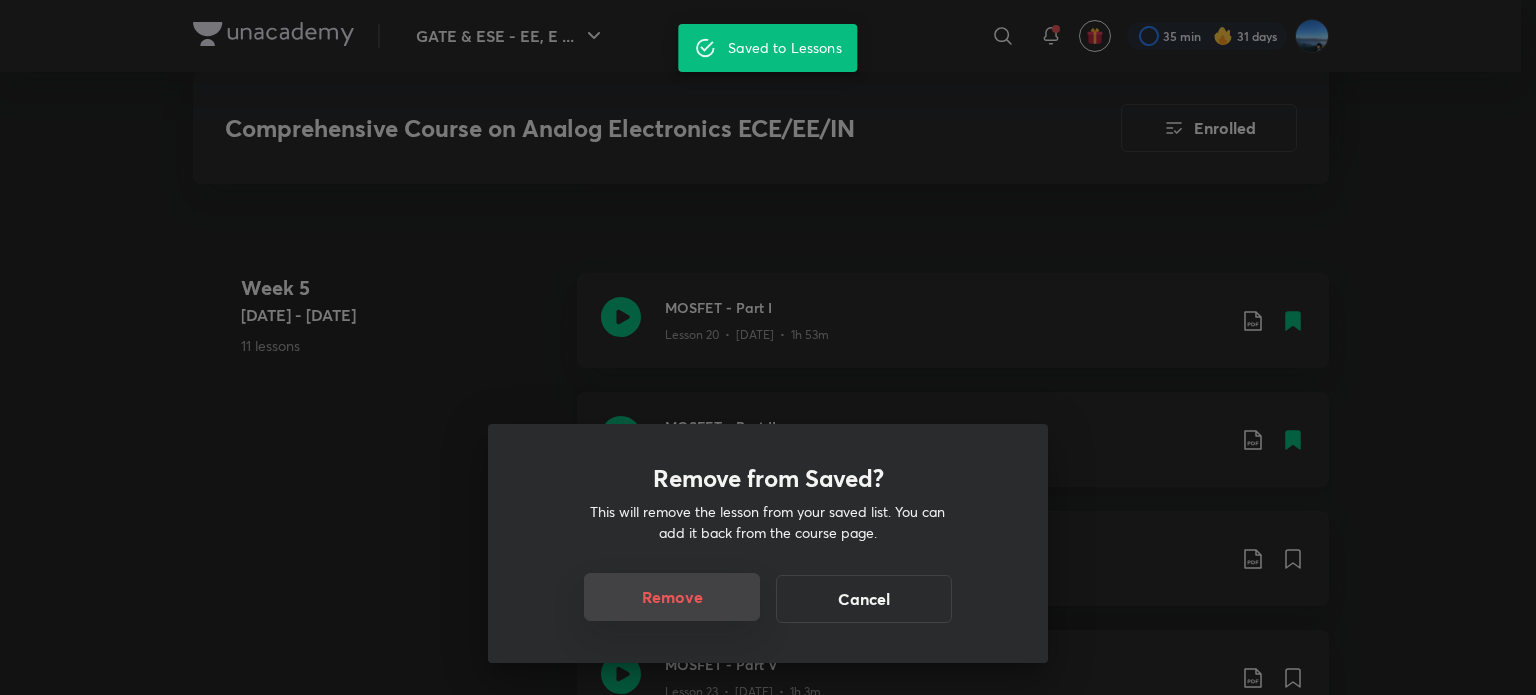 click on "Remove" at bounding box center [672, 597] 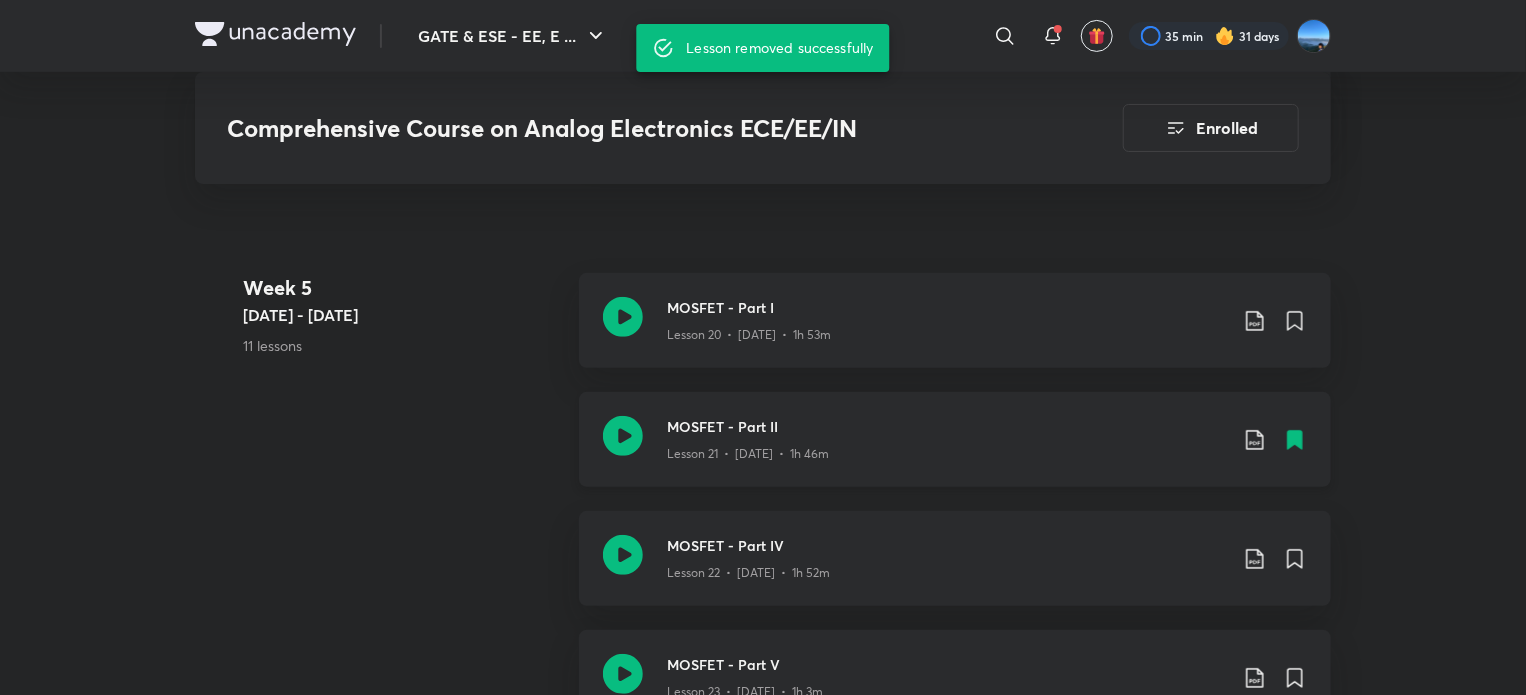 click 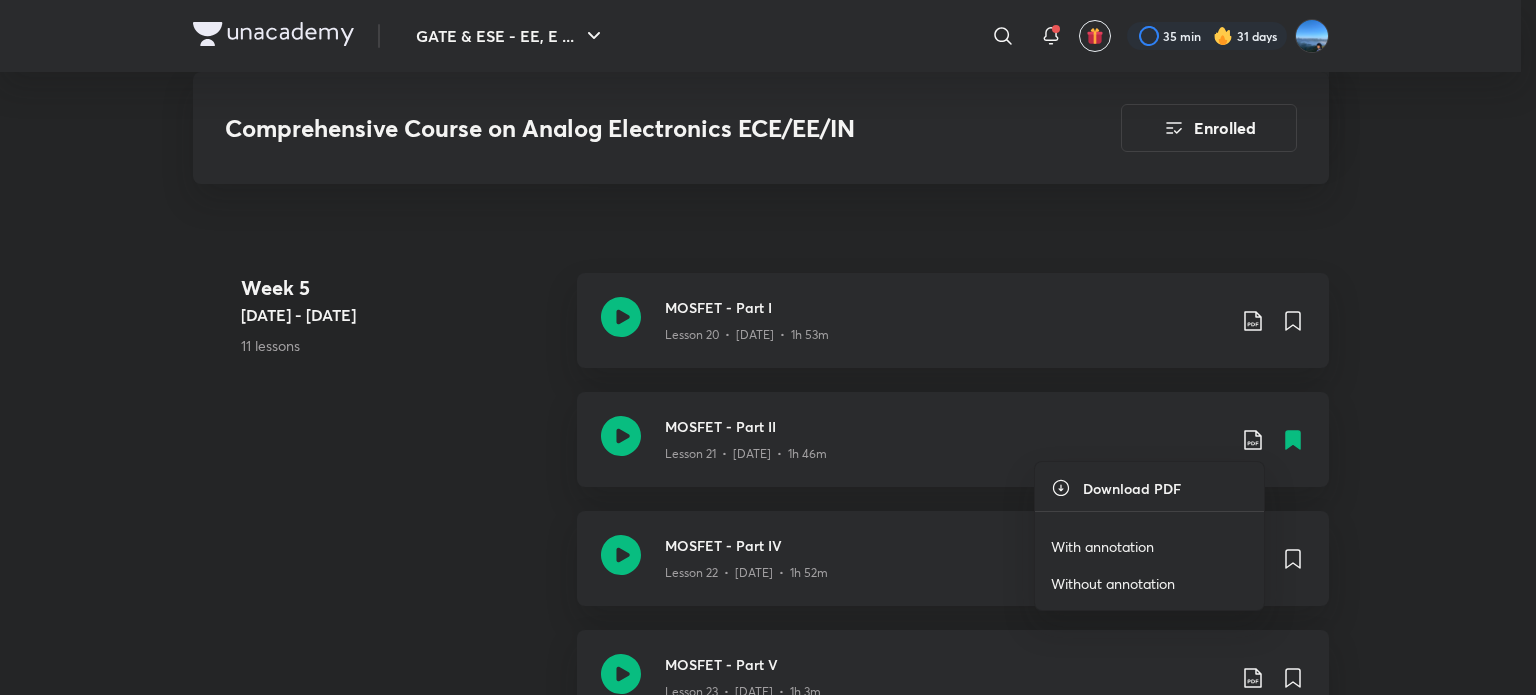 click on "With annotation" at bounding box center [1102, 546] 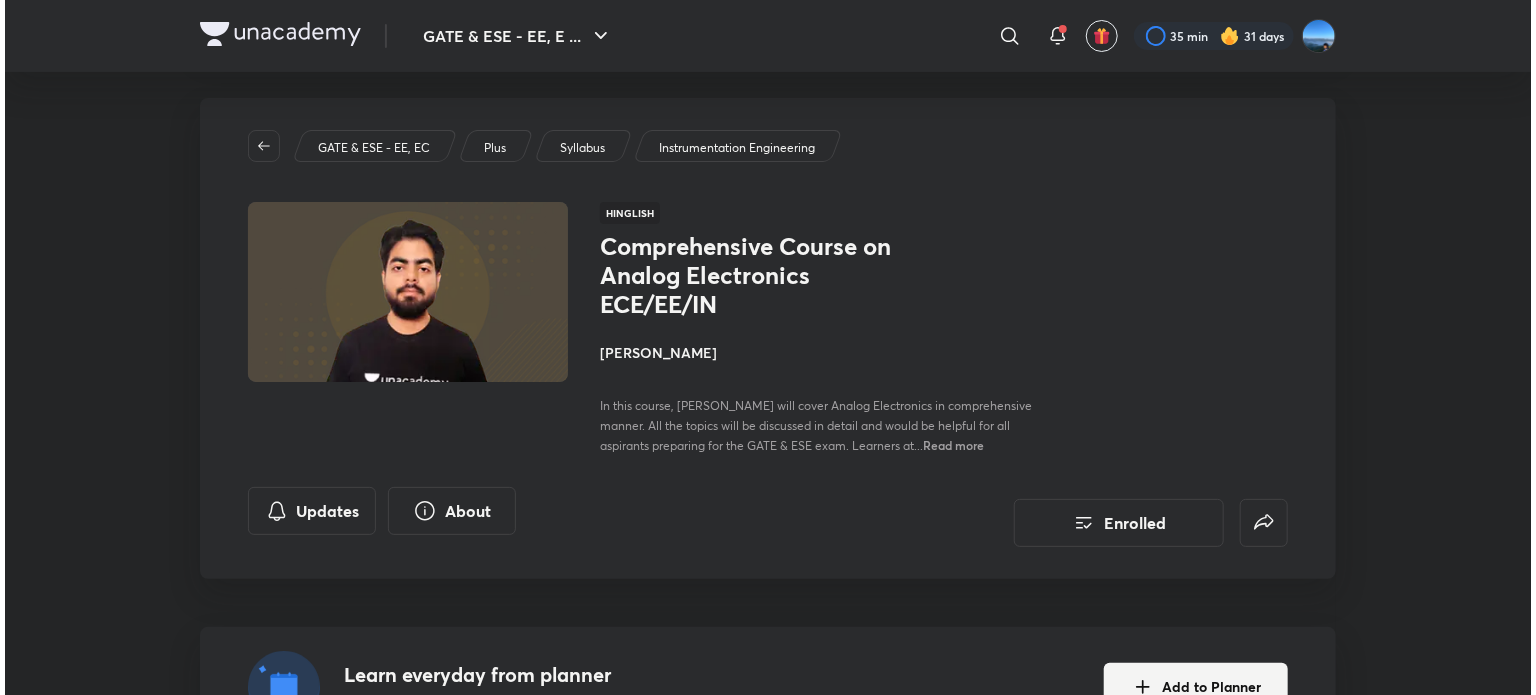 scroll, scrollTop: 0, scrollLeft: 0, axis: both 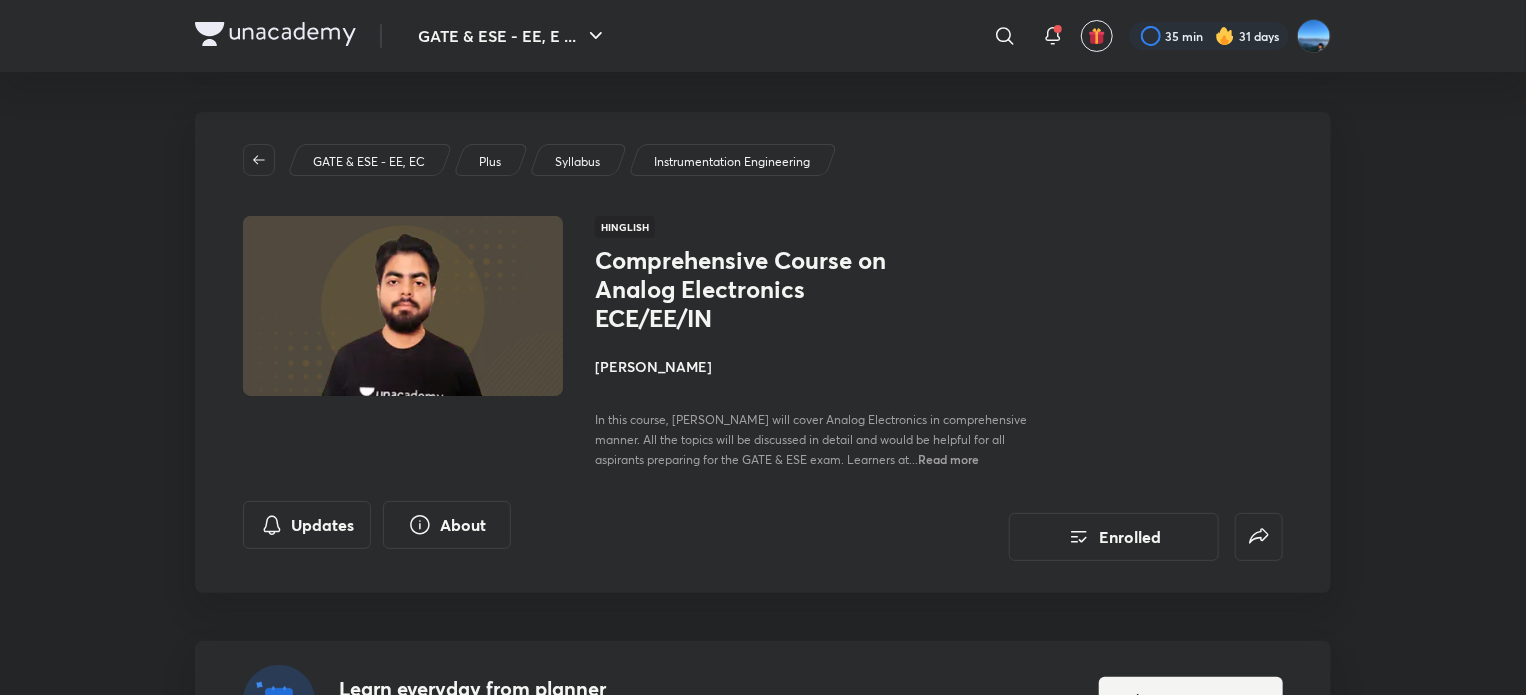 click on "Instrumentation Engineering" at bounding box center [733, 160] 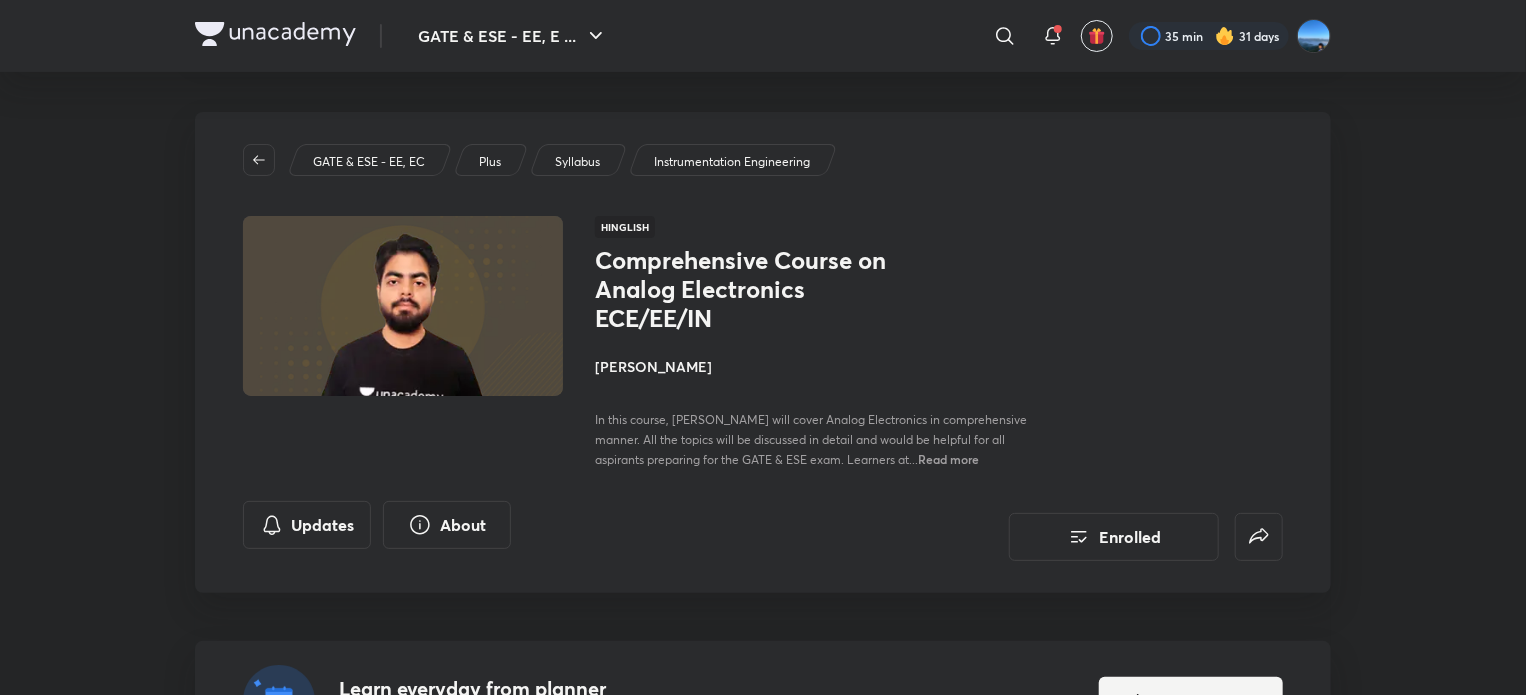 click on "Plus" at bounding box center [490, 162] 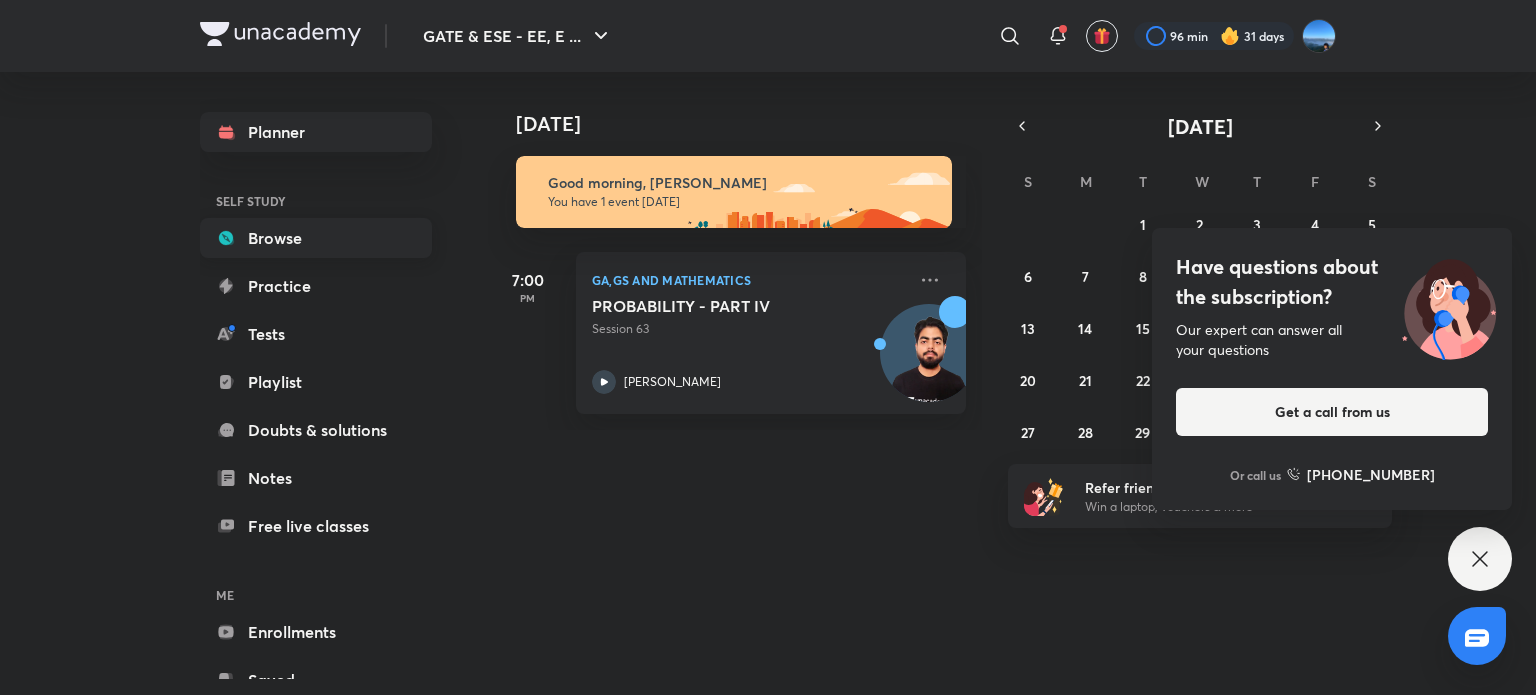 click on "Browse" at bounding box center (316, 238) 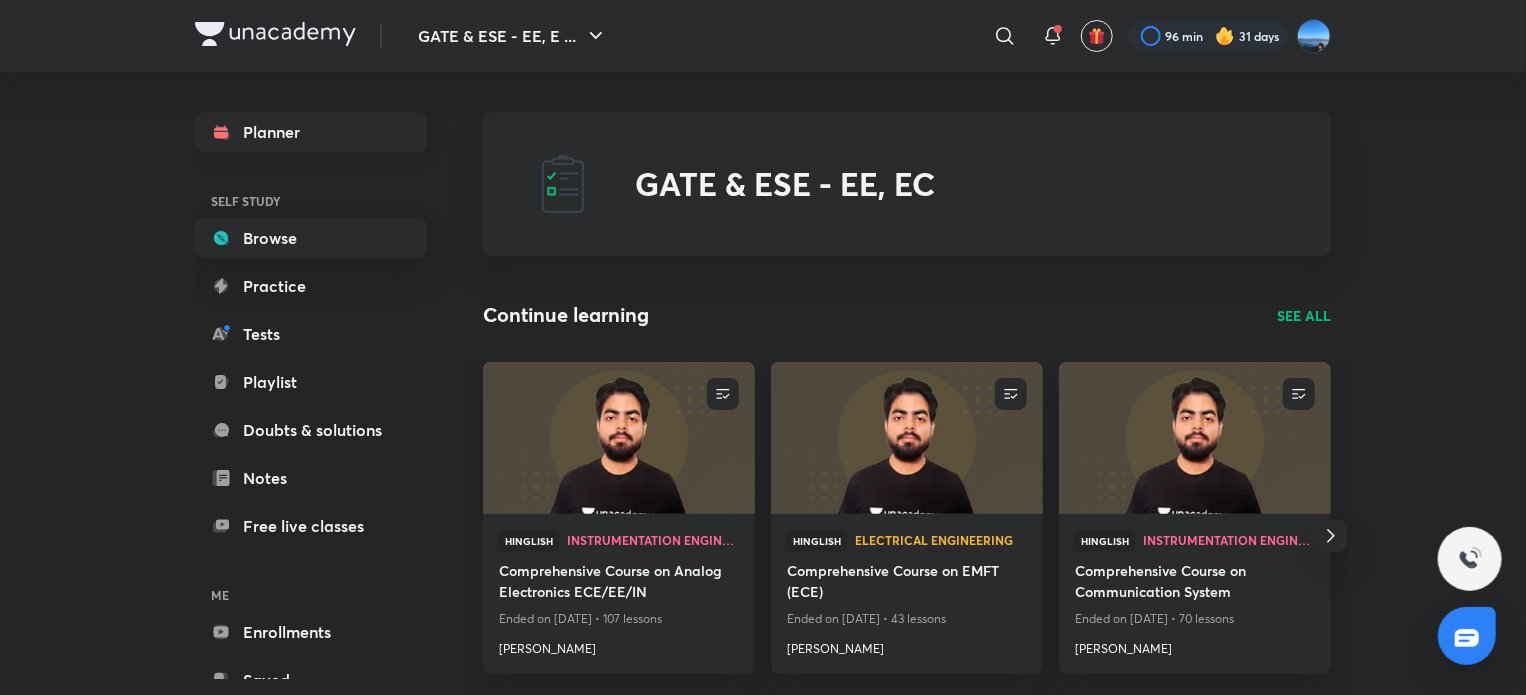 click on "Planner" at bounding box center [311, 132] 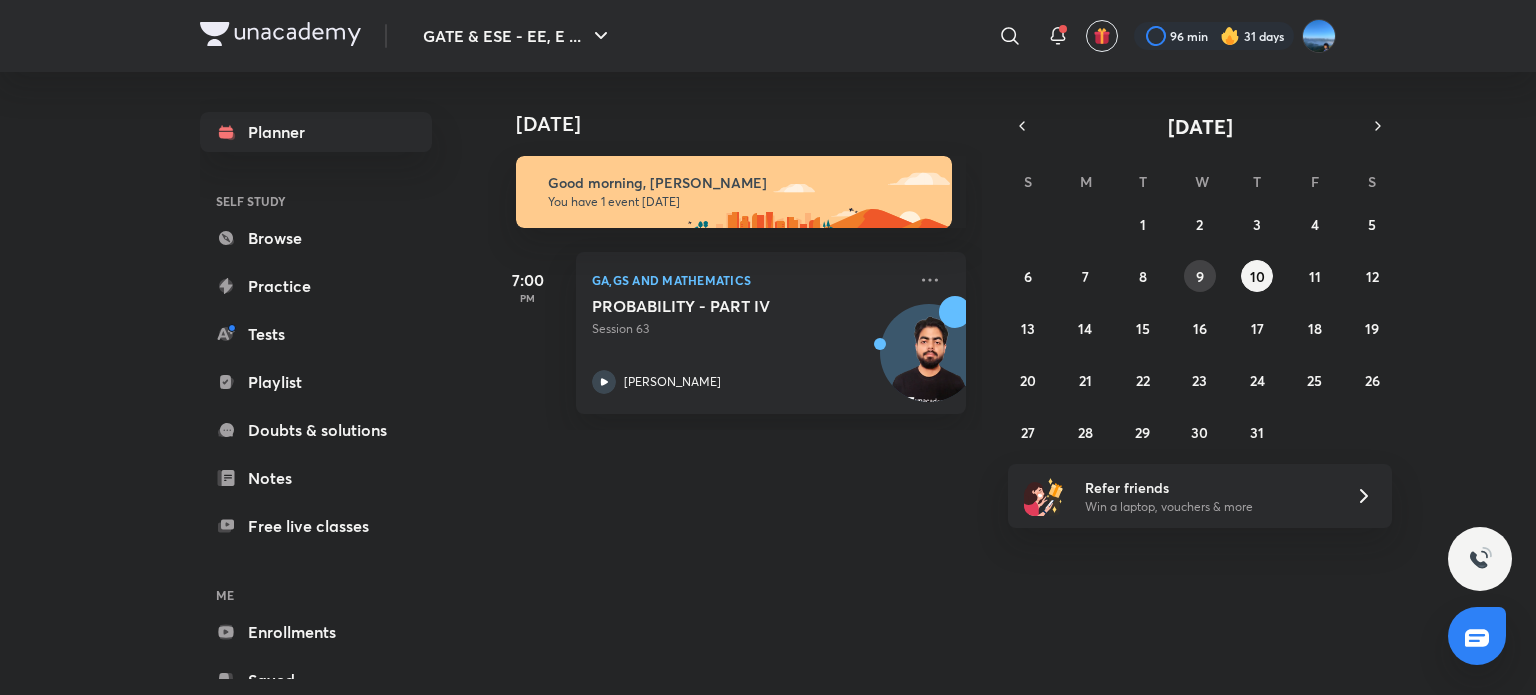 click on "9" at bounding box center (1200, 276) 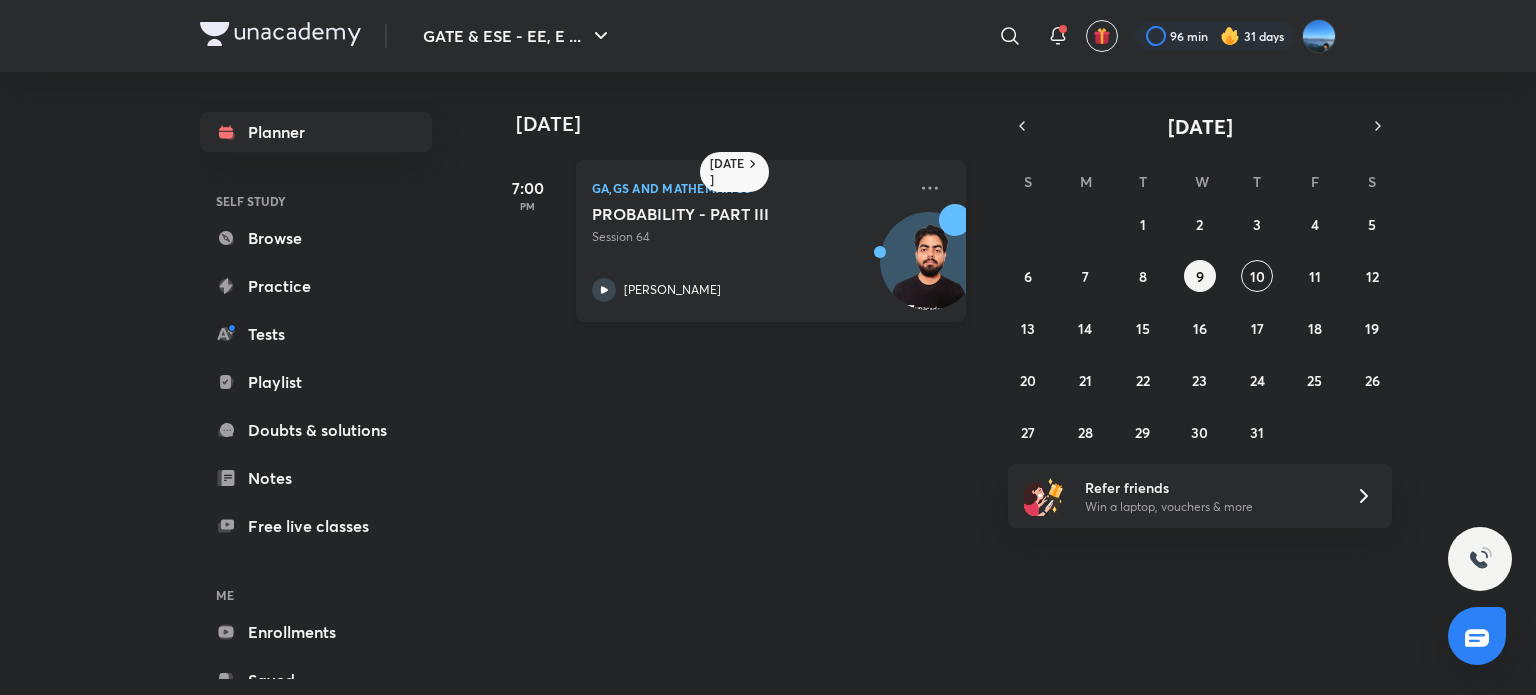 click on "[PERSON_NAME]" at bounding box center [749, 290] 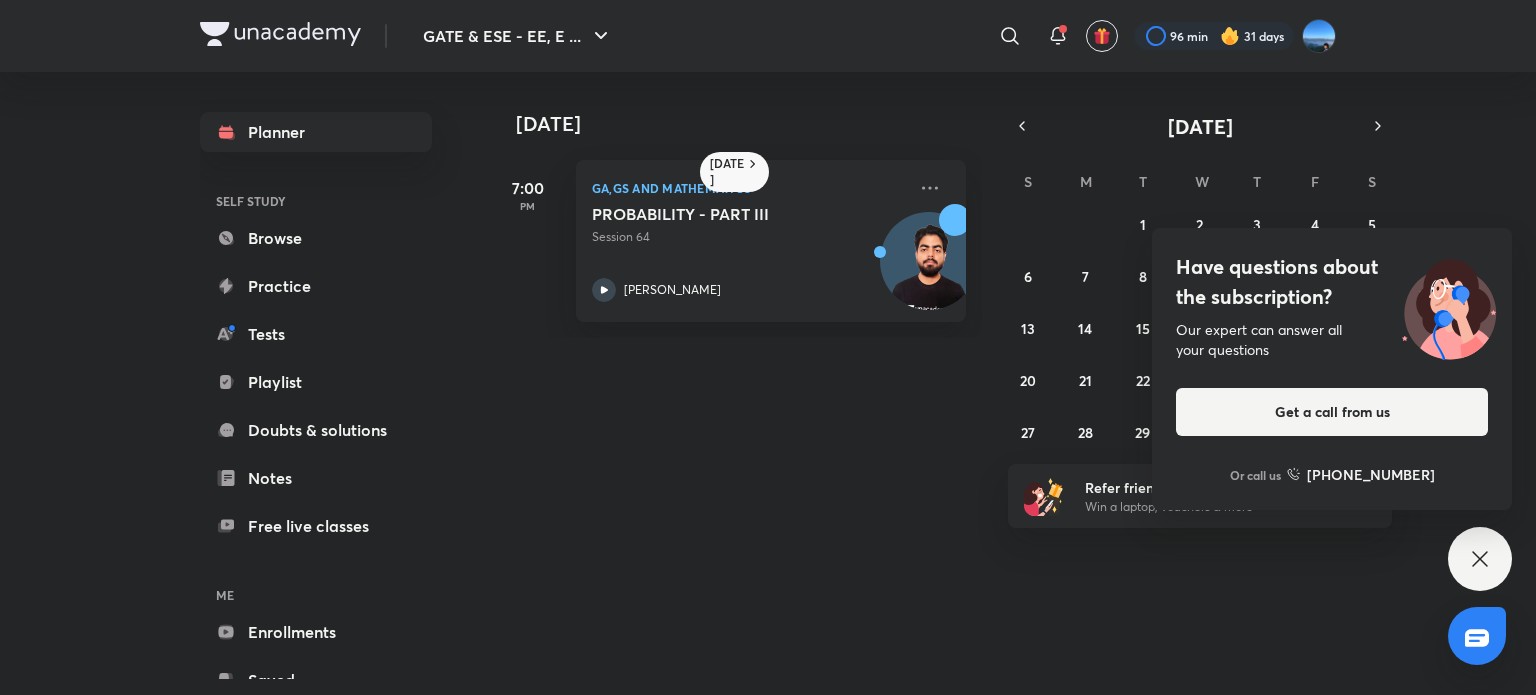 click on "Have questions about the subscription? Our expert can answer all your questions Get a call from us Or call us [PHONE_NUMBER]" at bounding box center [1480, 559] 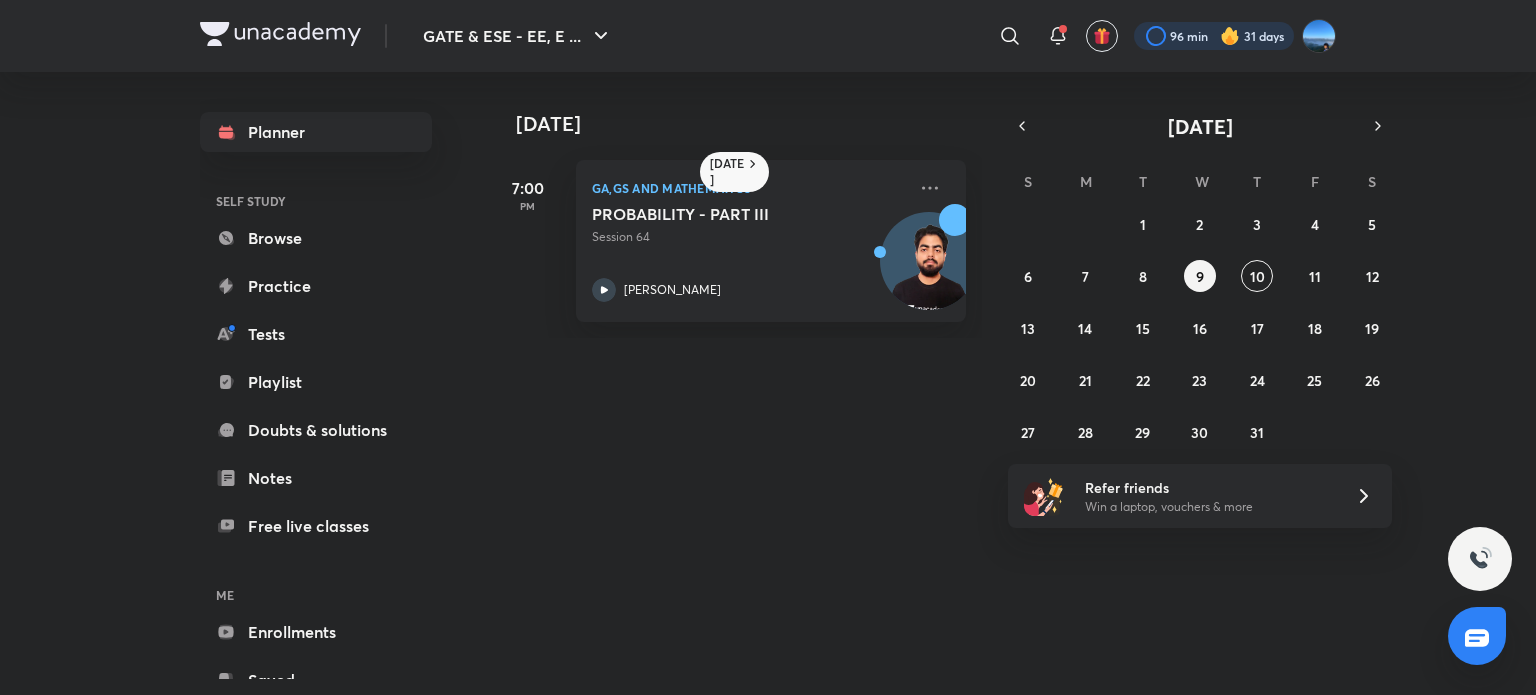 click at bounding box center (1214, 36) 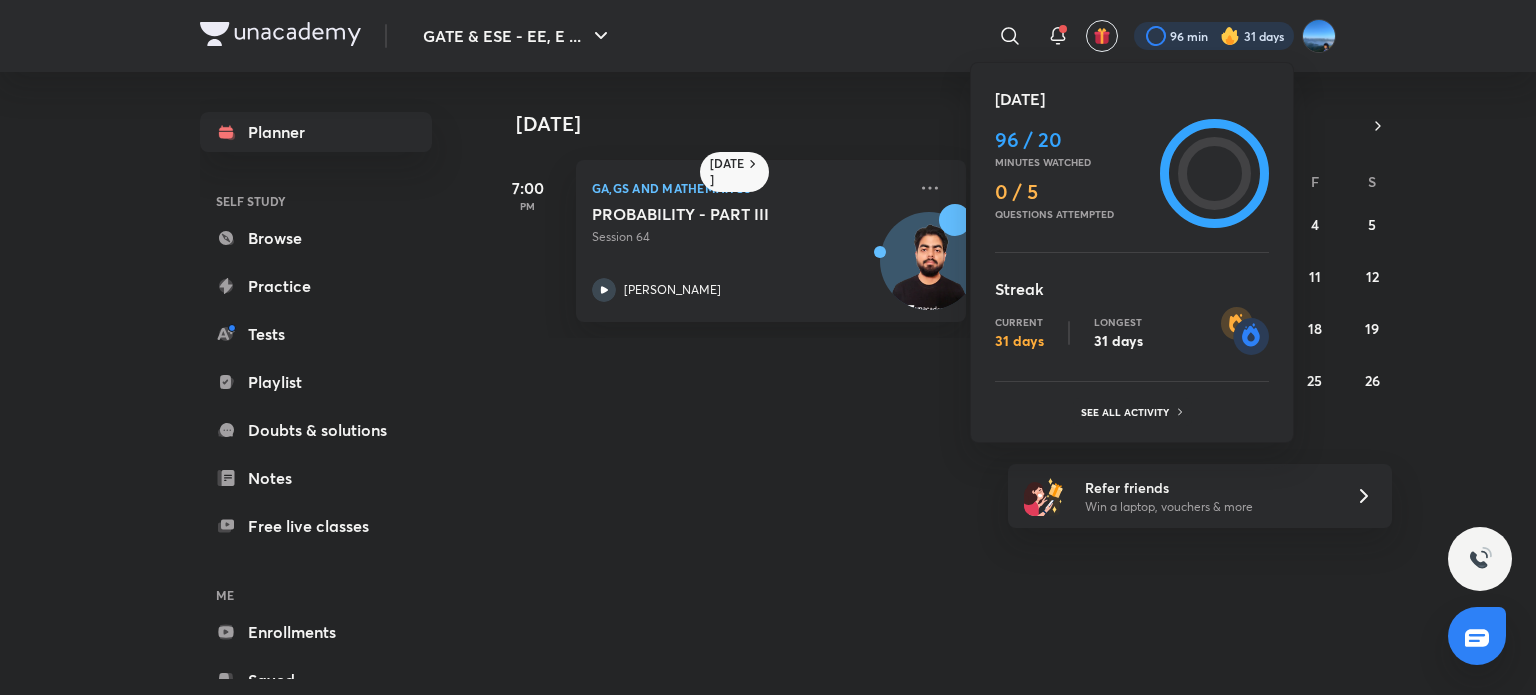 click at bounding box center (768, 347) 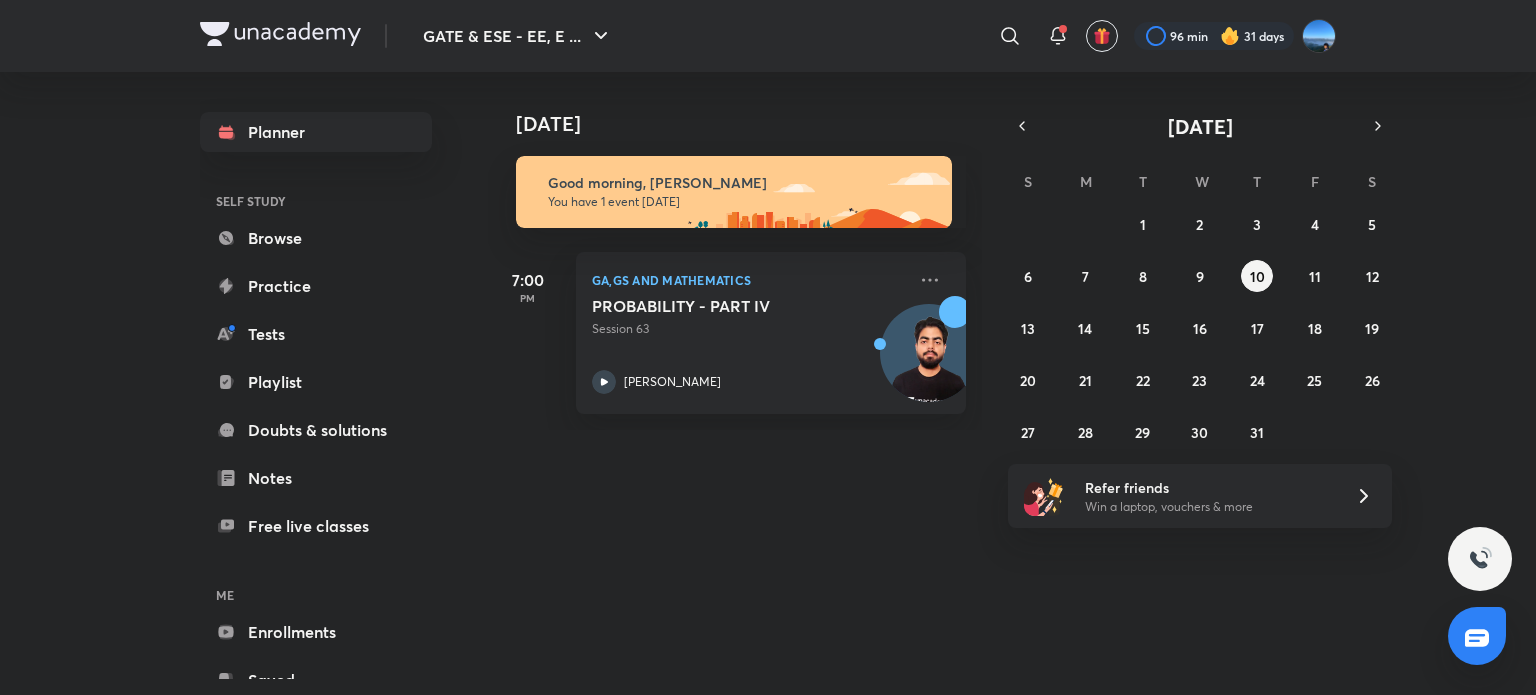 scroll, scrollTop: 0, scrollLeft: 0, axis: both 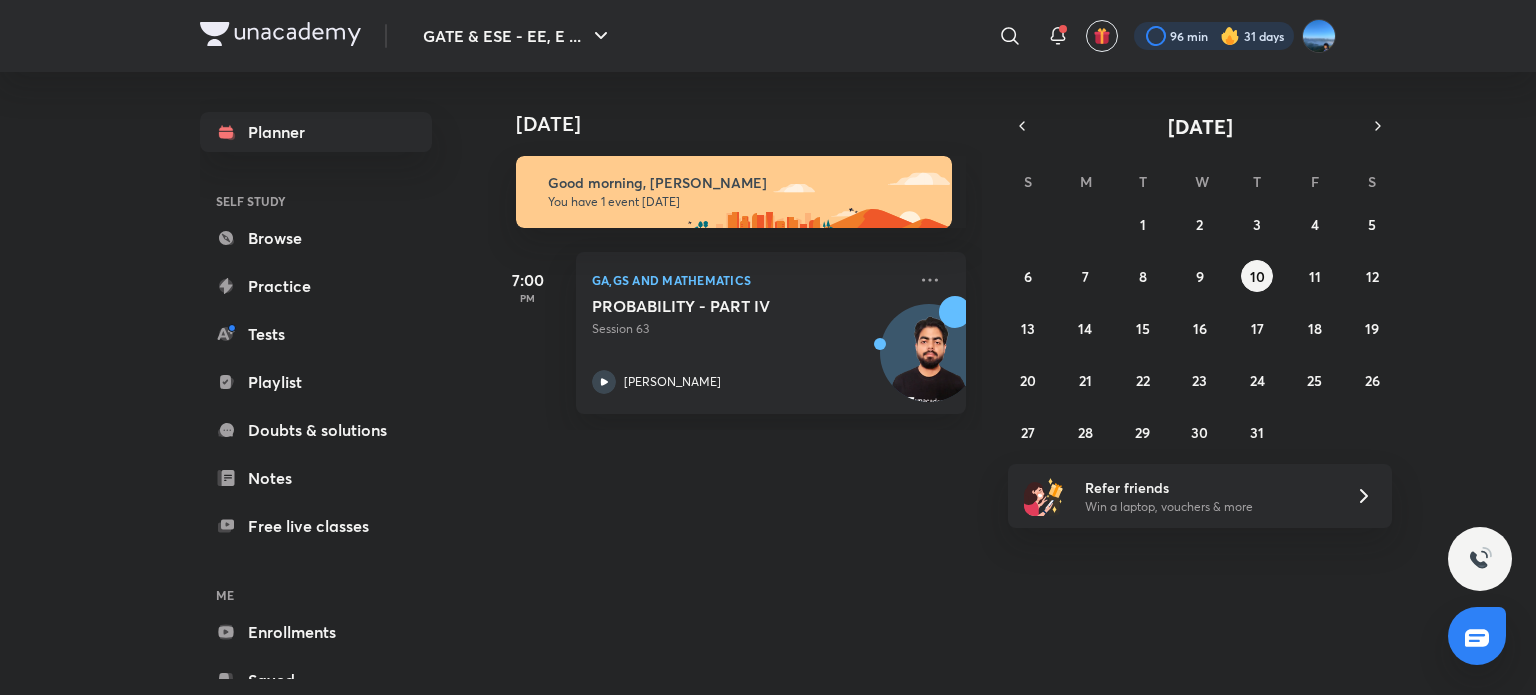 click at bounding box center (1214, 36) 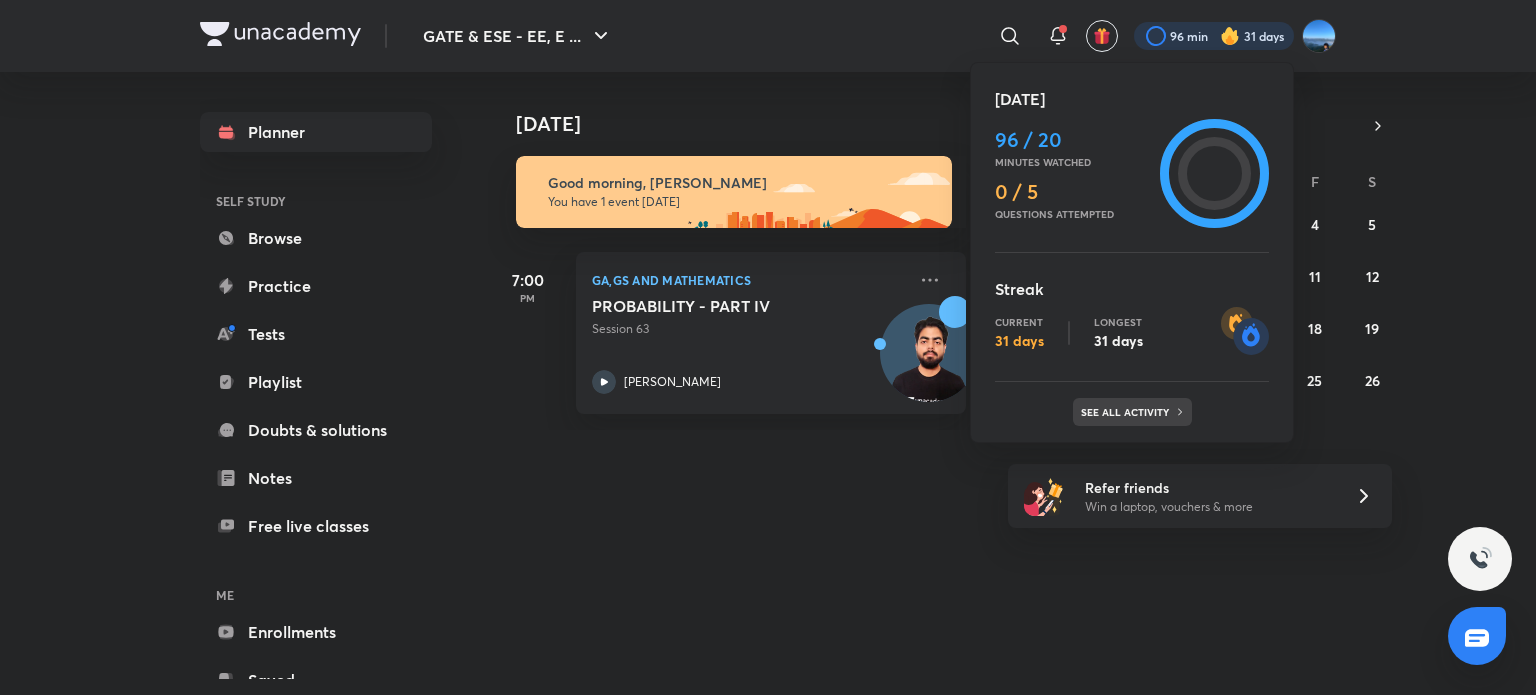 click on "See all activity" at bounding box center (1132, 412) 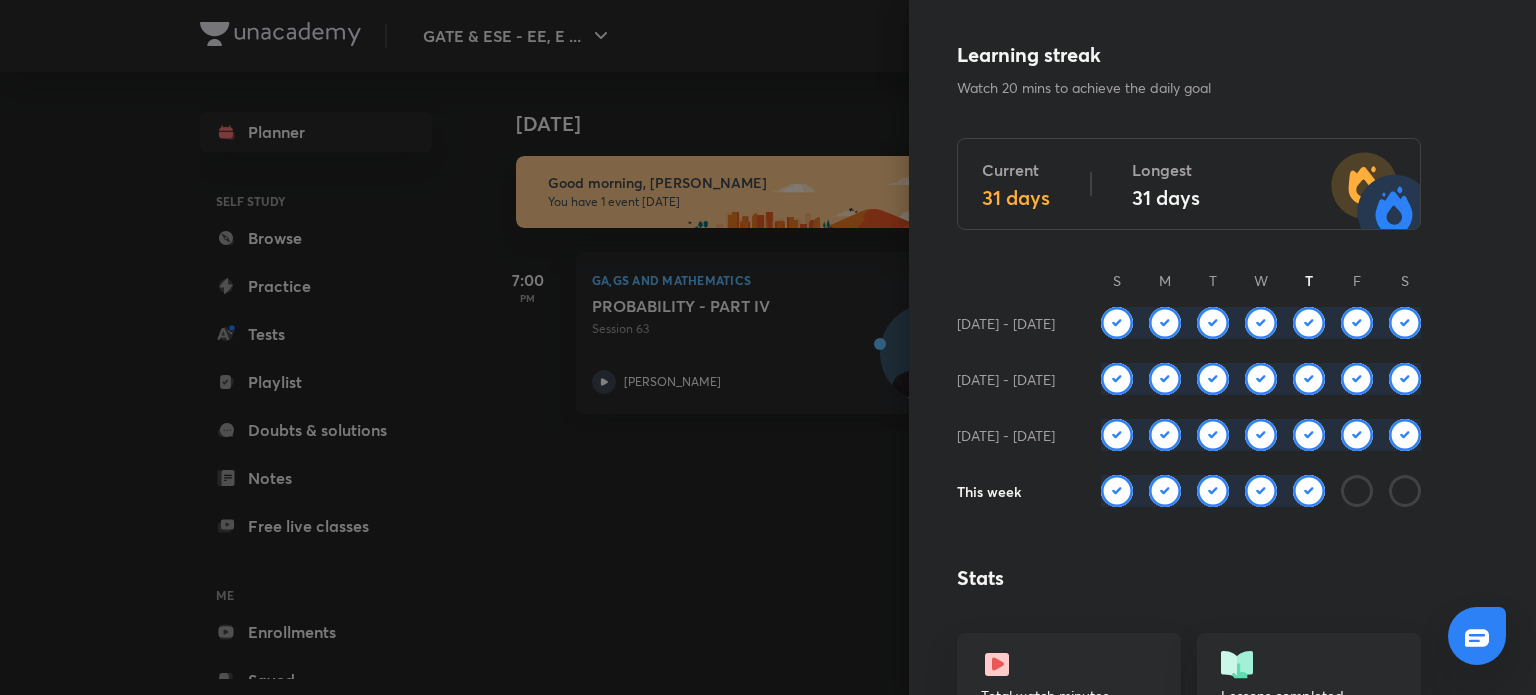 scroll, scrollTop: 0, scrollLeft: 0, axis: both 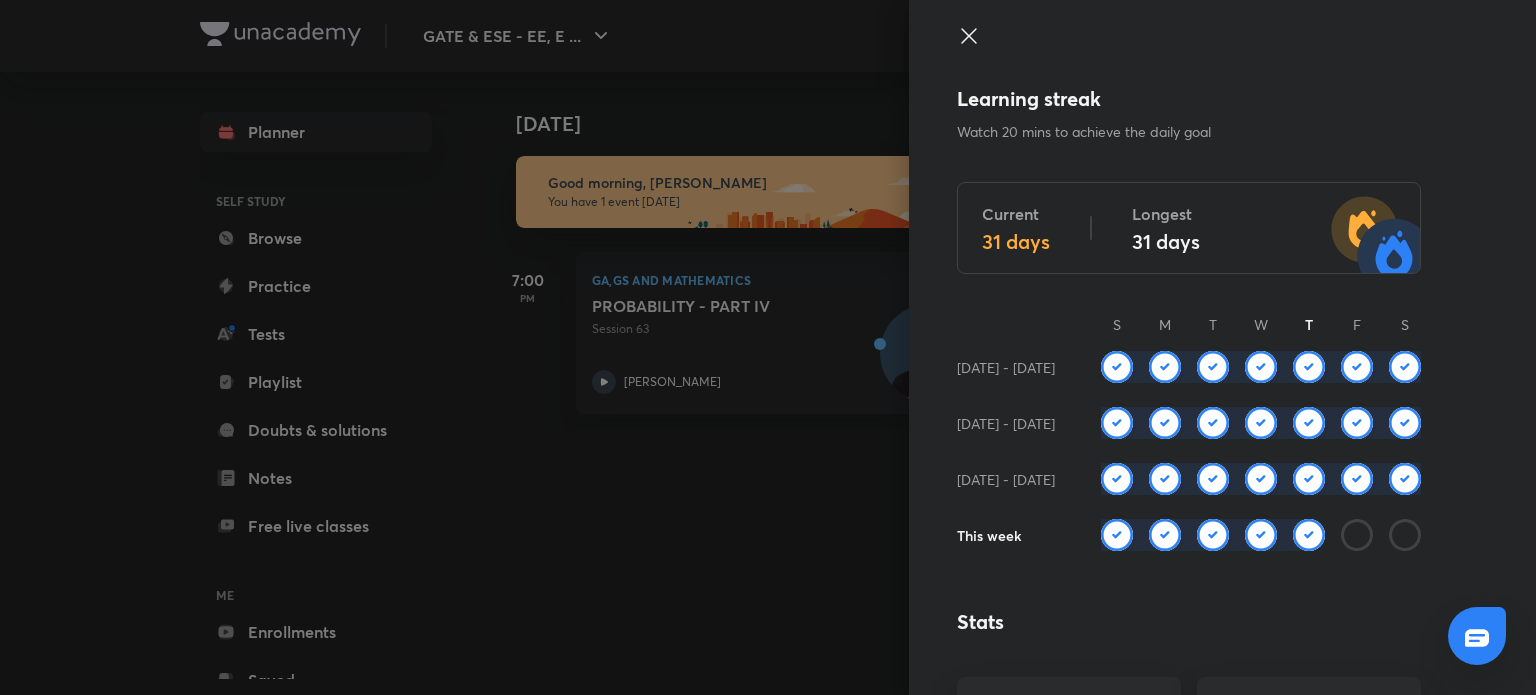 click 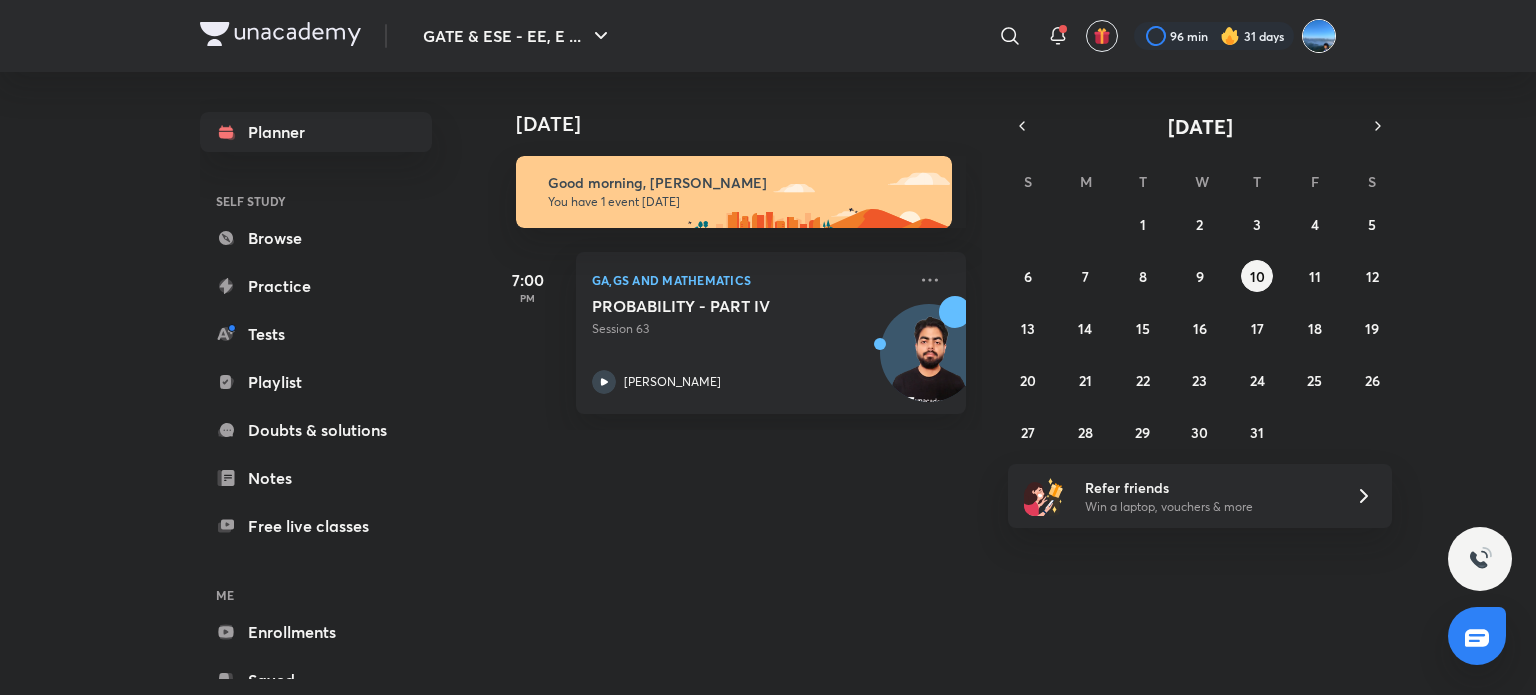 click at bounding box center [1319, 36] 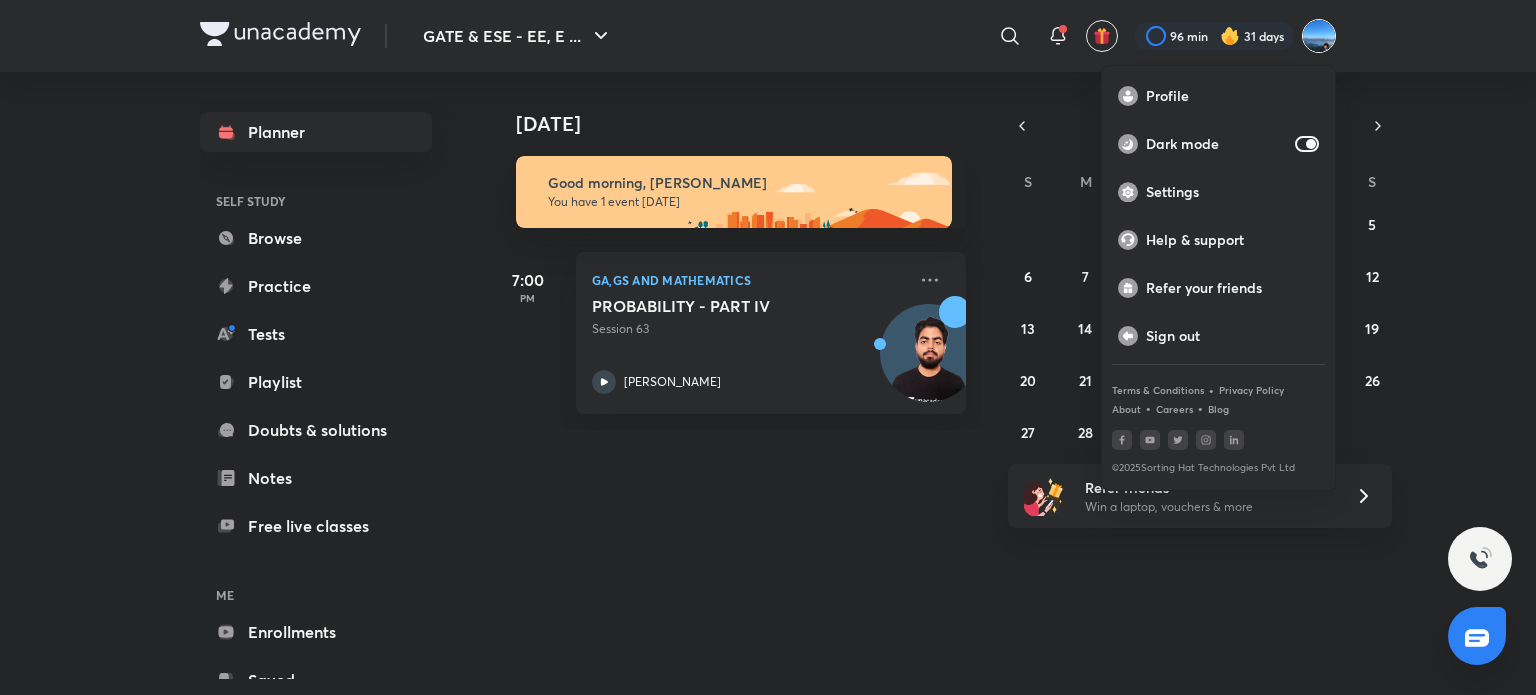 click at bounding box center [768, 347] 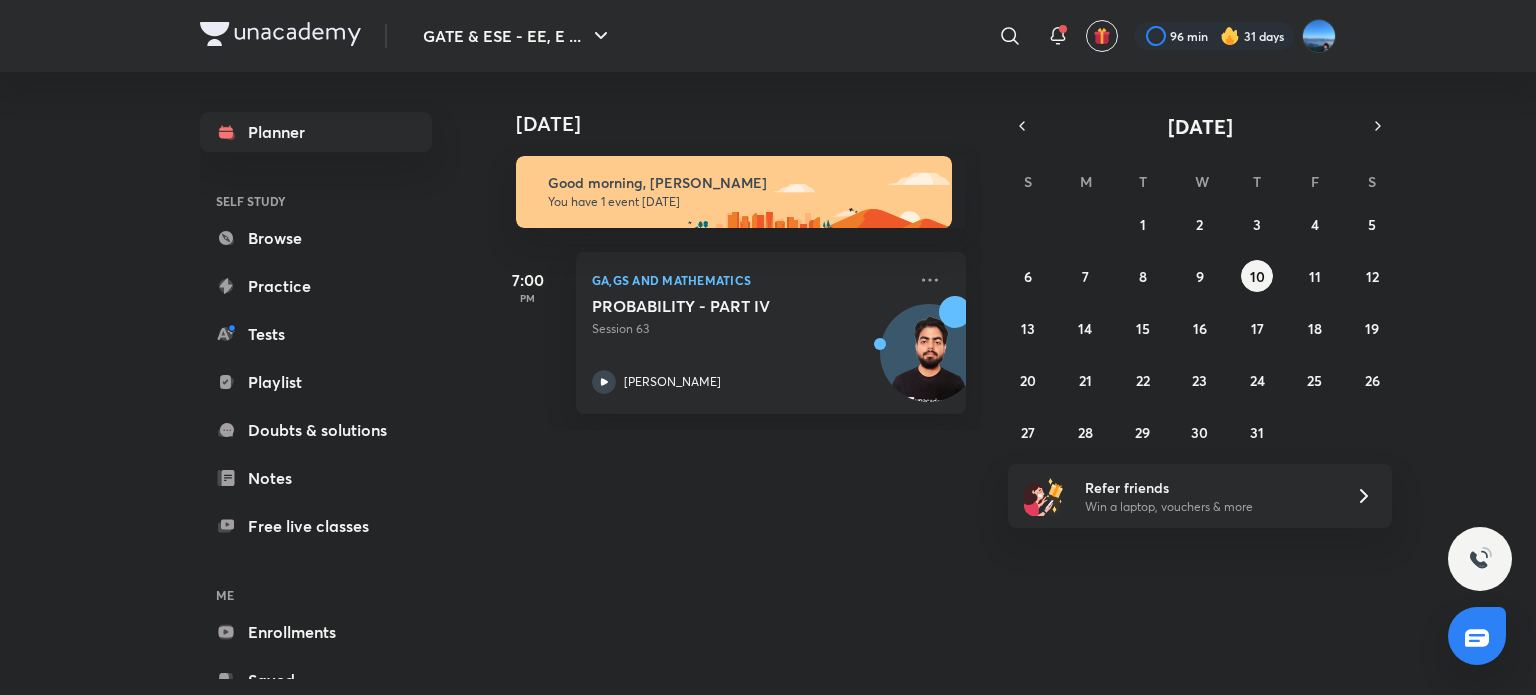 click at bounding box center (1214, 36) 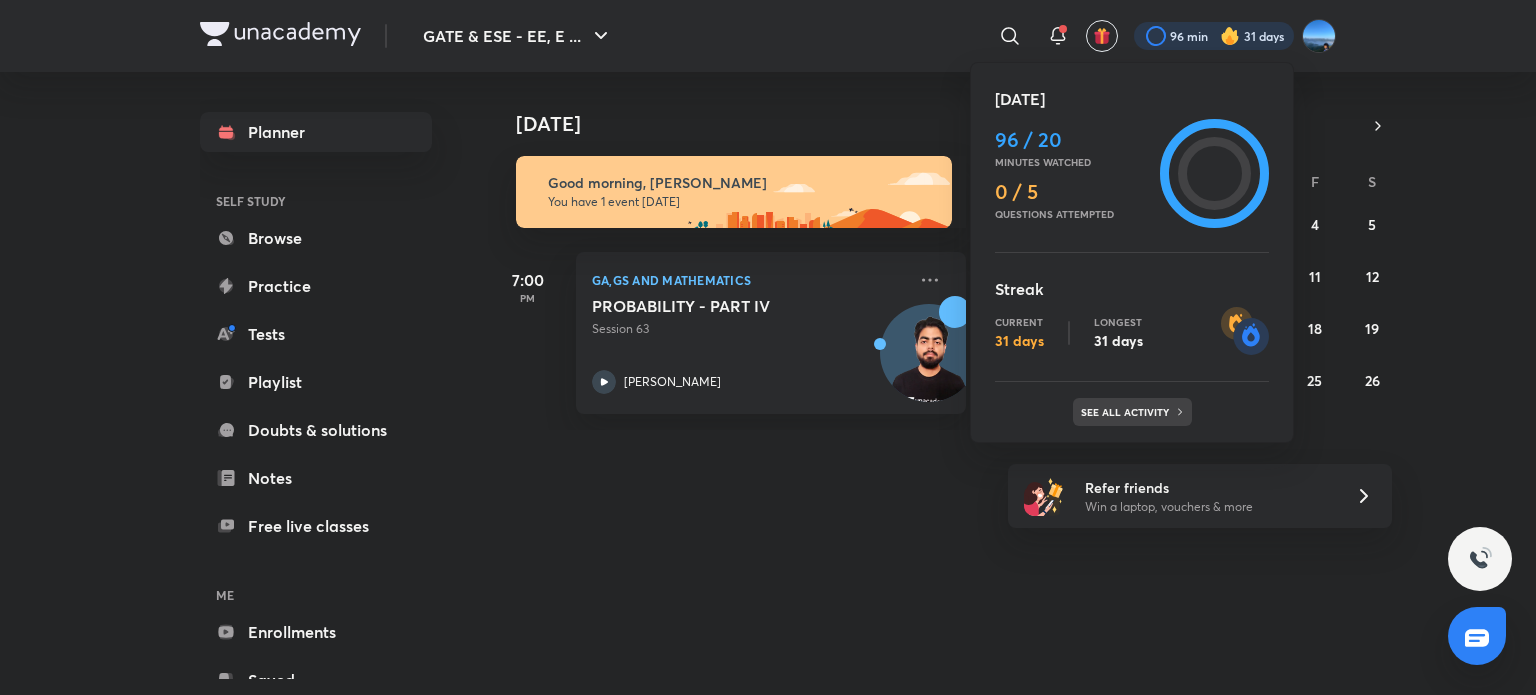 click on "See all activity" at bounding box center (1132, 412) 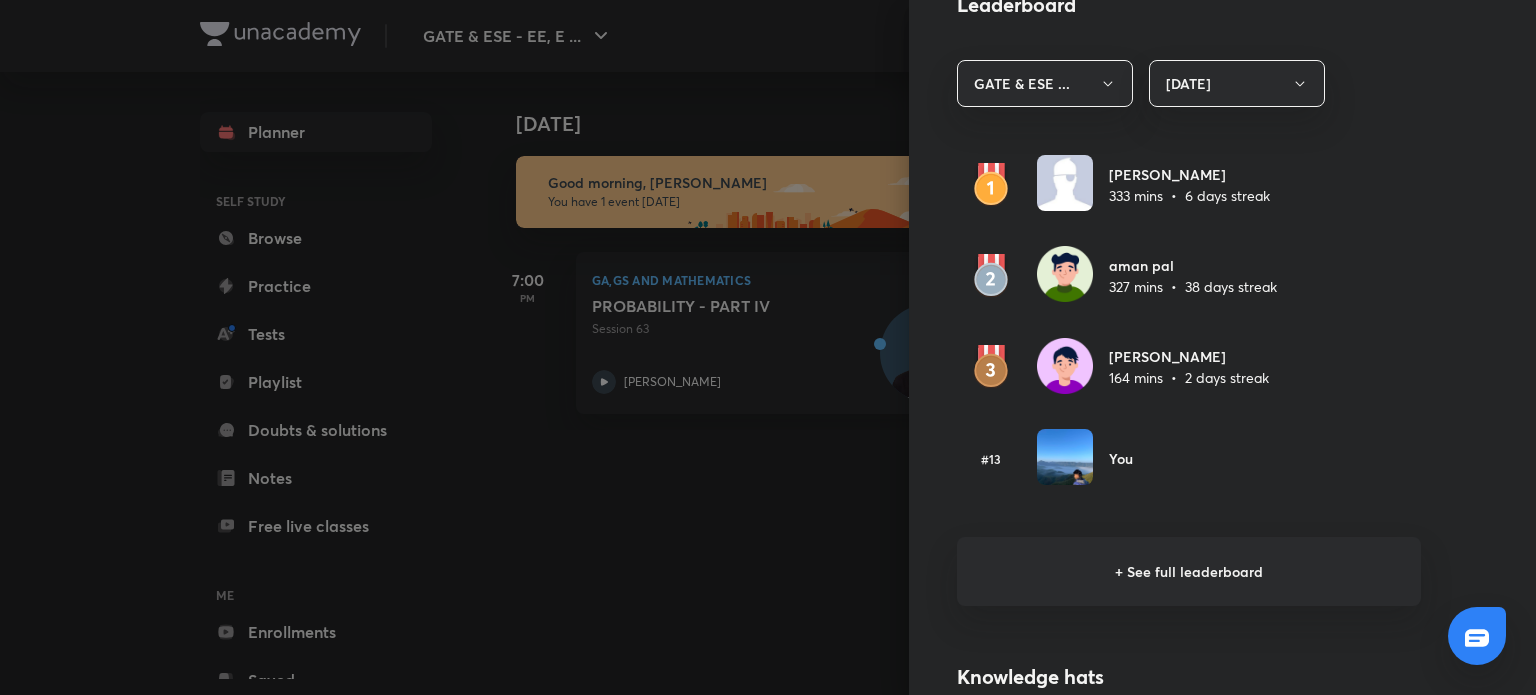 scroll, scrollTop: 1160, scrollLeft: 0, axis: vertical 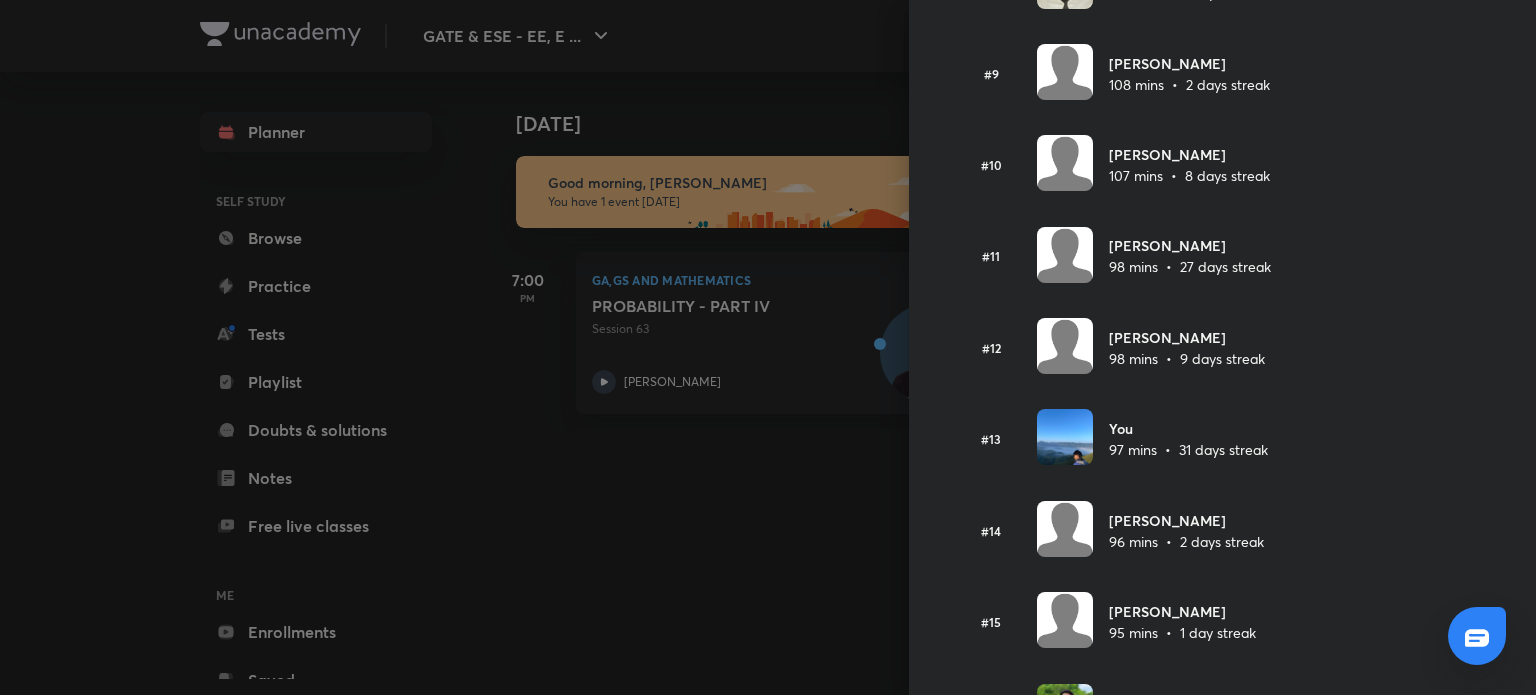 click at bounding box center [1065, 437] 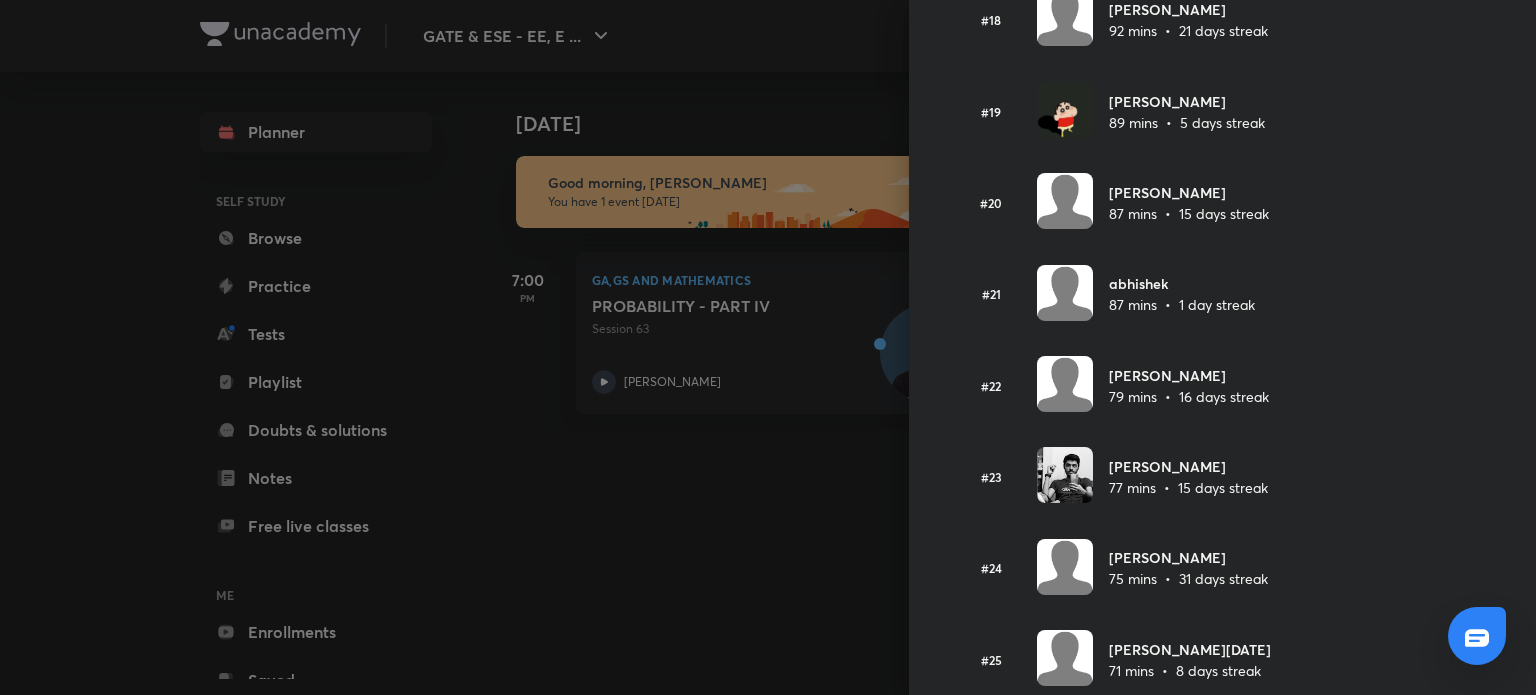scroll, scrollTop: 1724, scrollLeft: 0, axis: vertical 